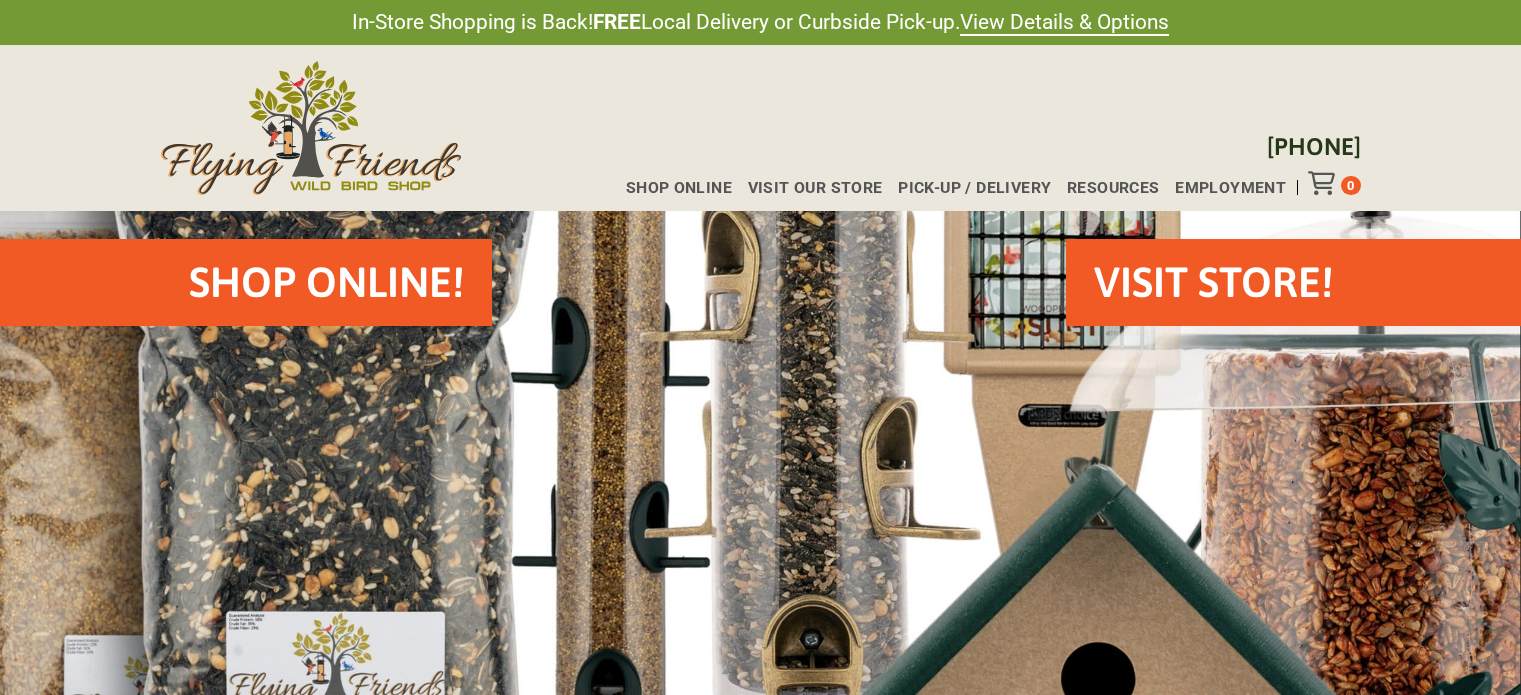 scroll, scrollTop: 0, scrollLeft: 0, axis: both 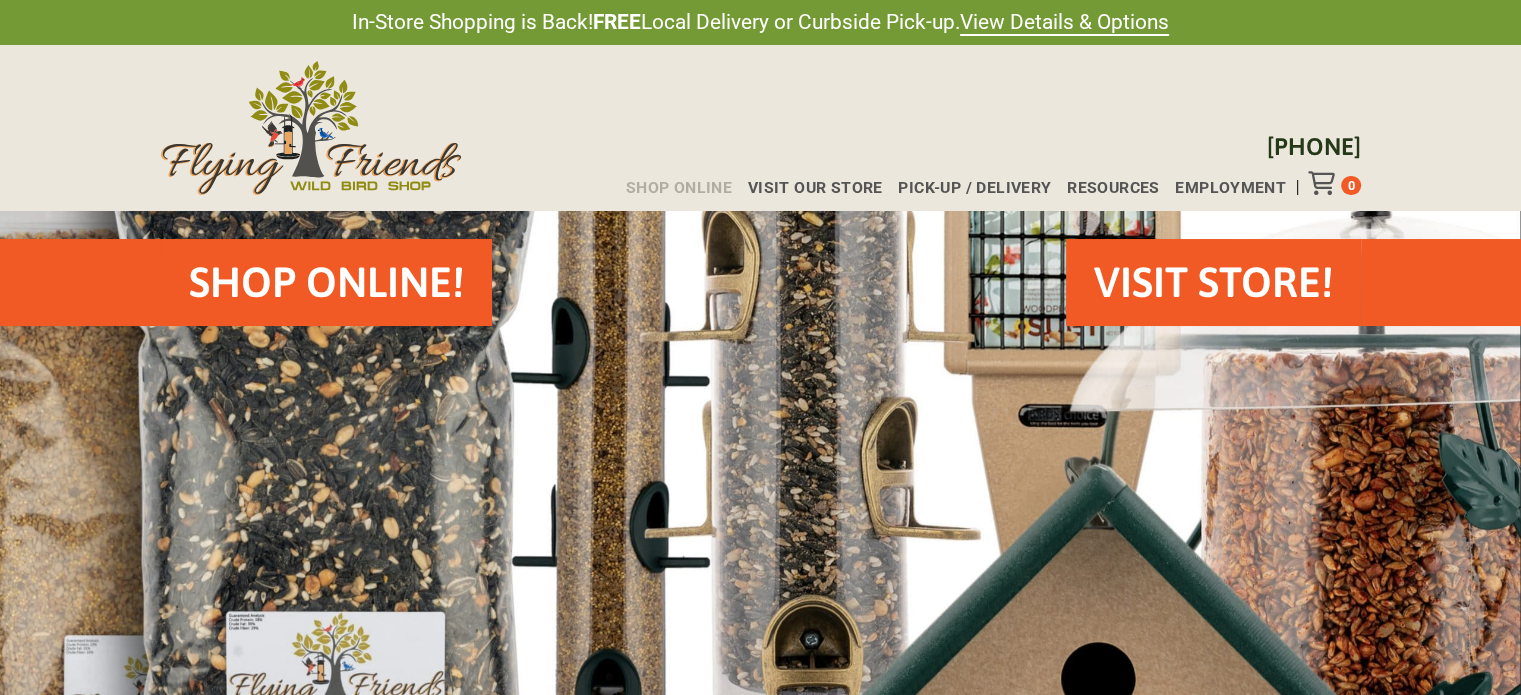 click on "Shop Online" at bounding box center [679, 188] 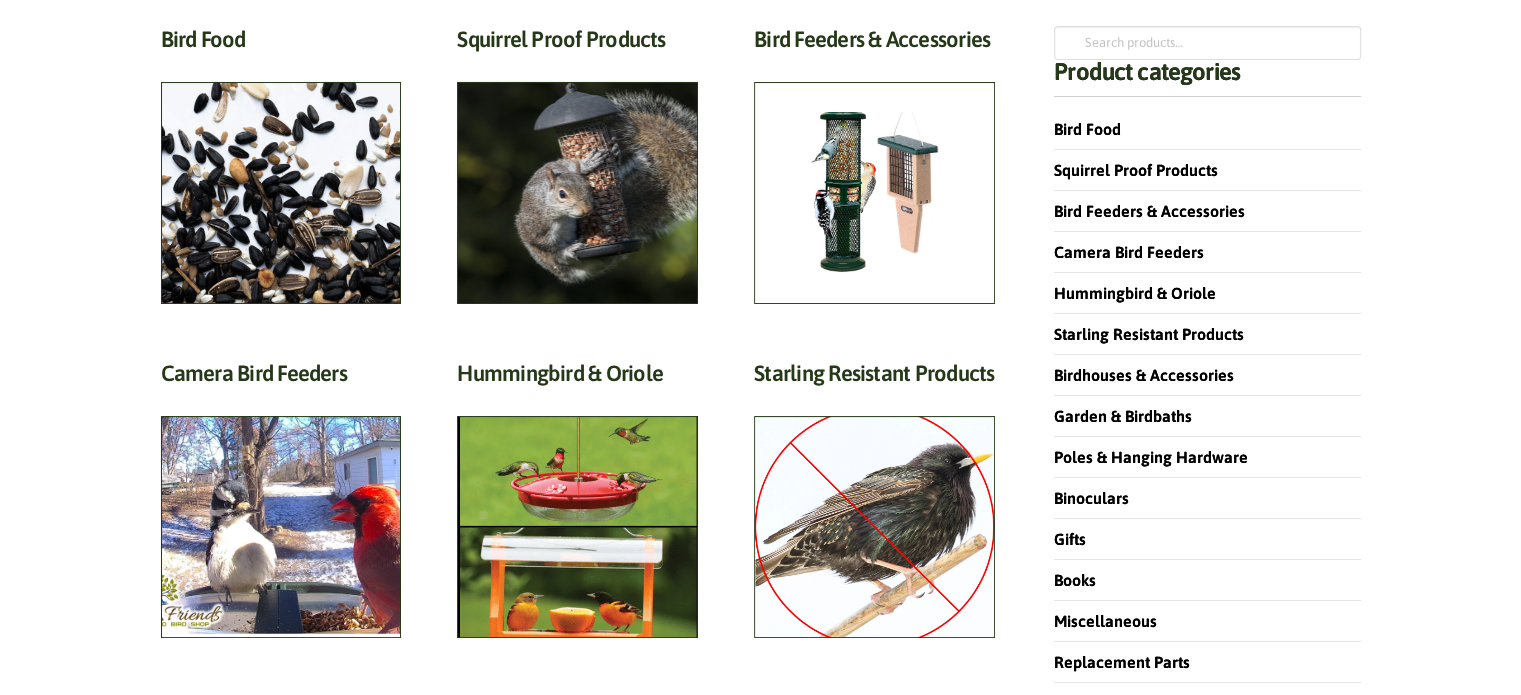 scroll, scrollTop: 300, scrollLeft: 0, axis: vertical 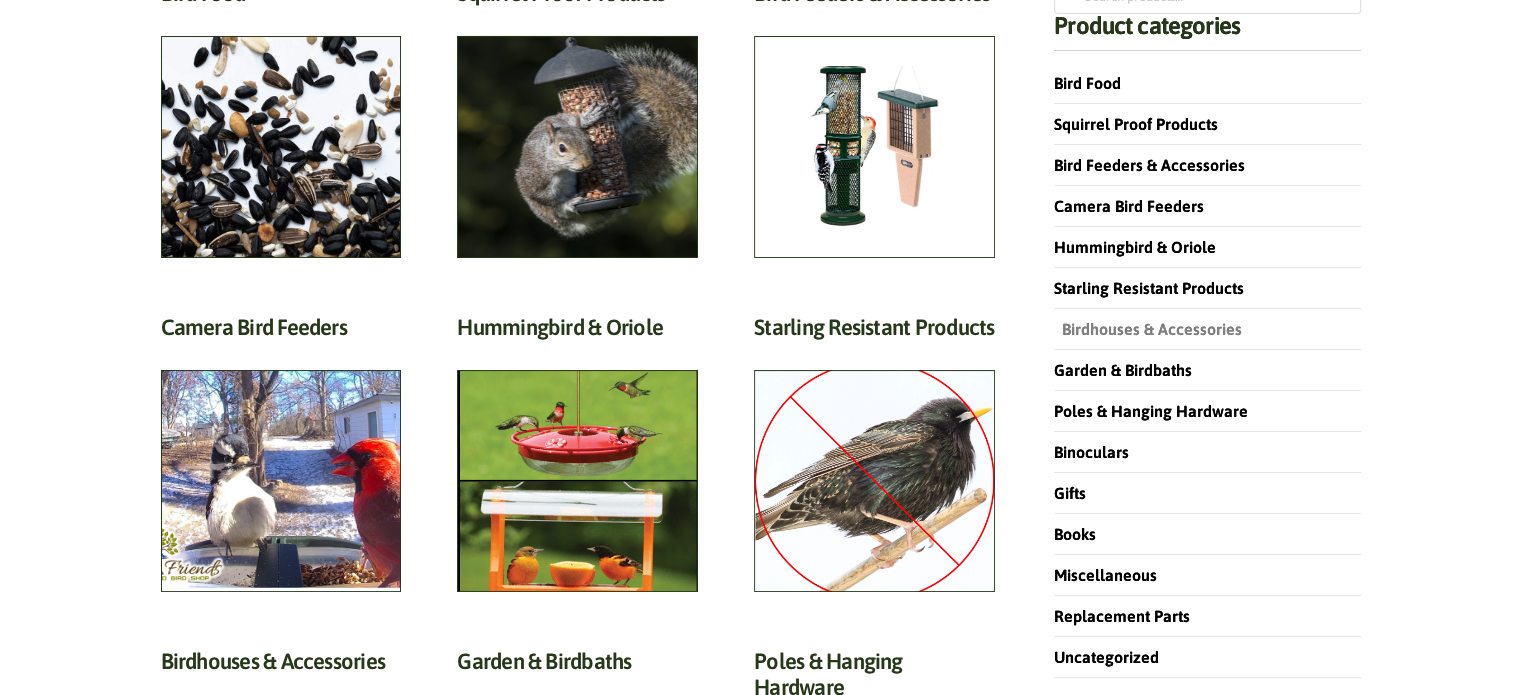 click on "Birdhouses & Accessories" at bounding box center [1148, 329] 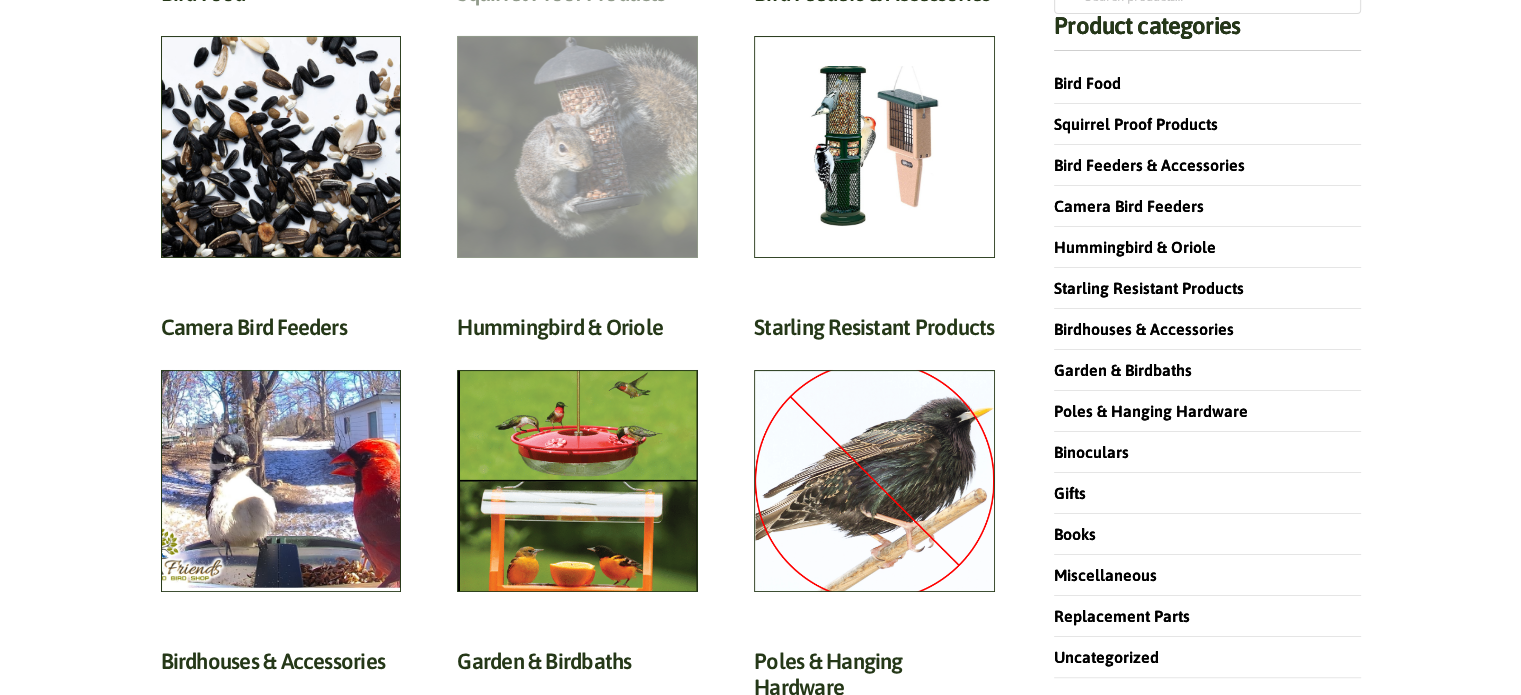 click on "Squirrel Proof Products  (42)" at bounding box center [577, -2] 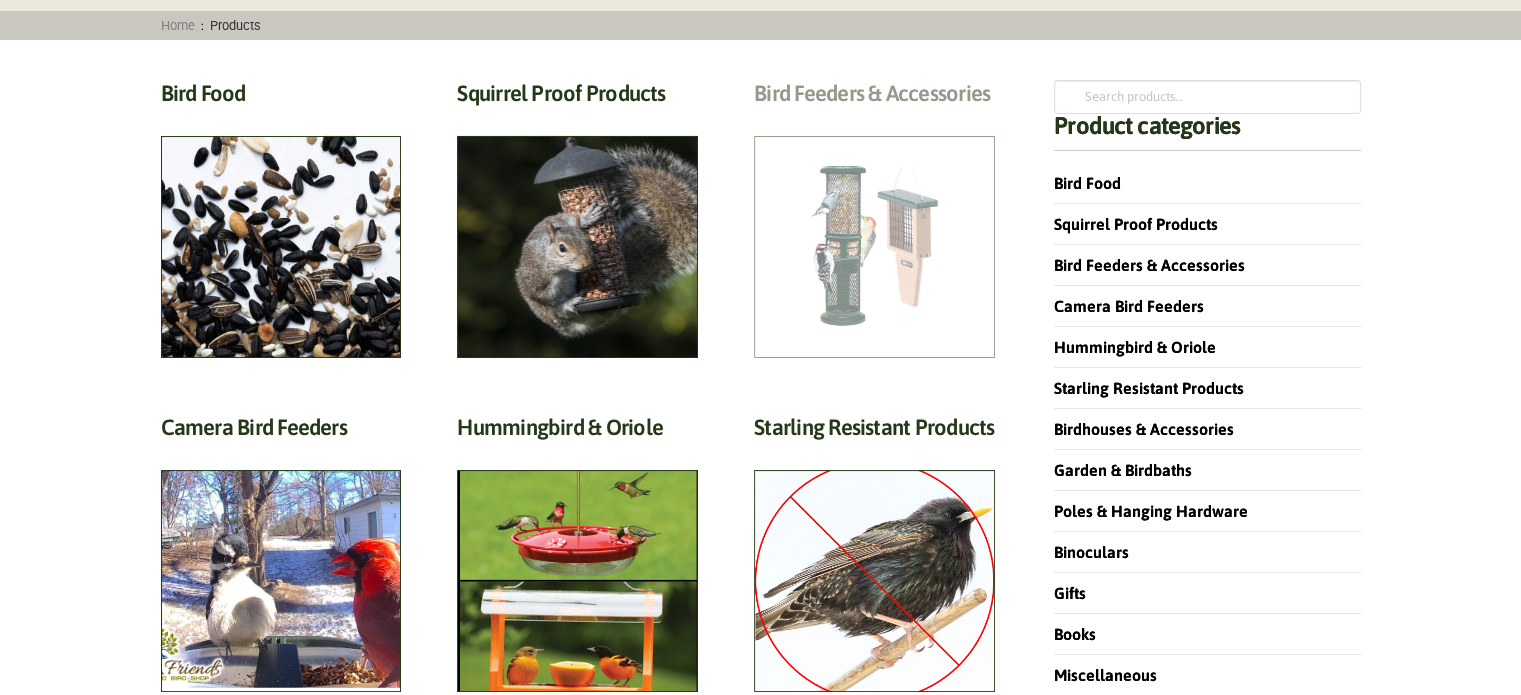 click on "Bird Feeders & Accessories  (172)" at bounding box center [874, 98] 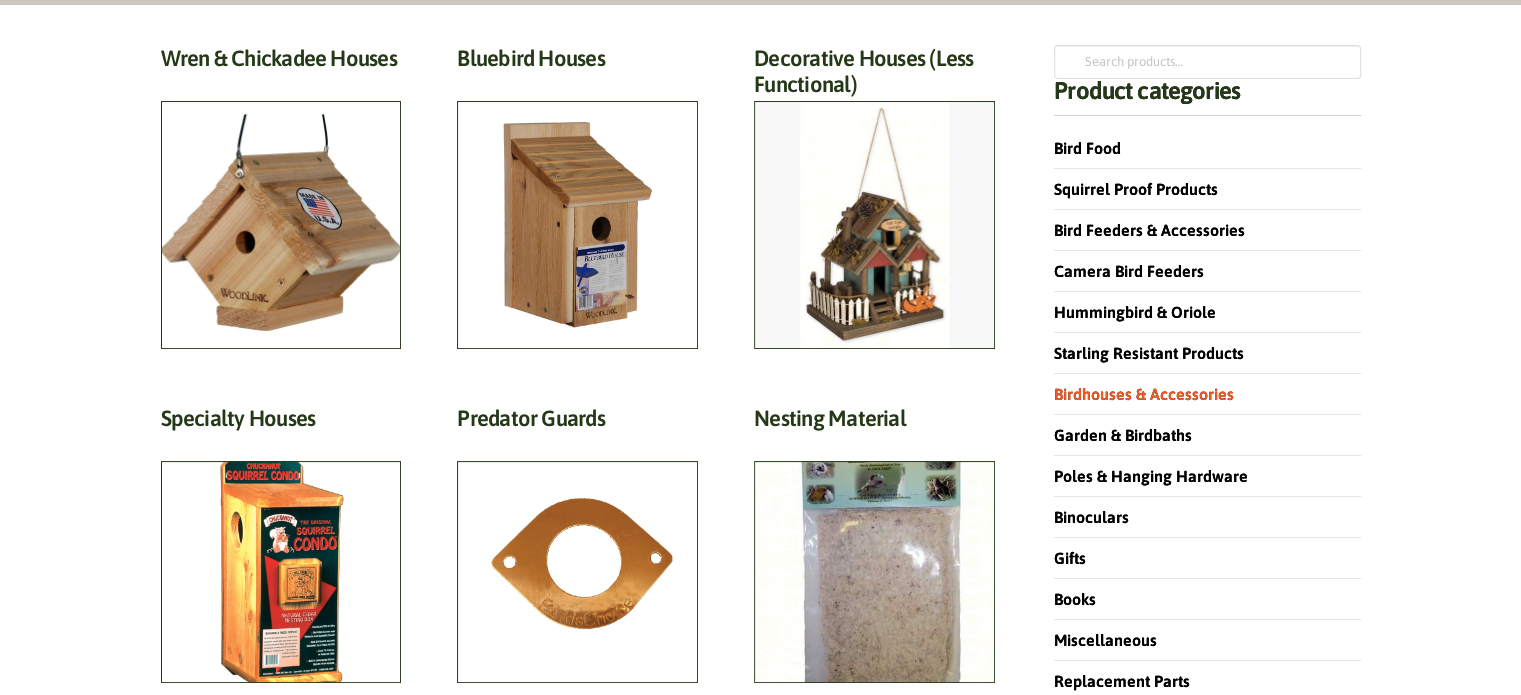 scroll, scrollTop: 200, scrollLeft: 0, axis: vertical 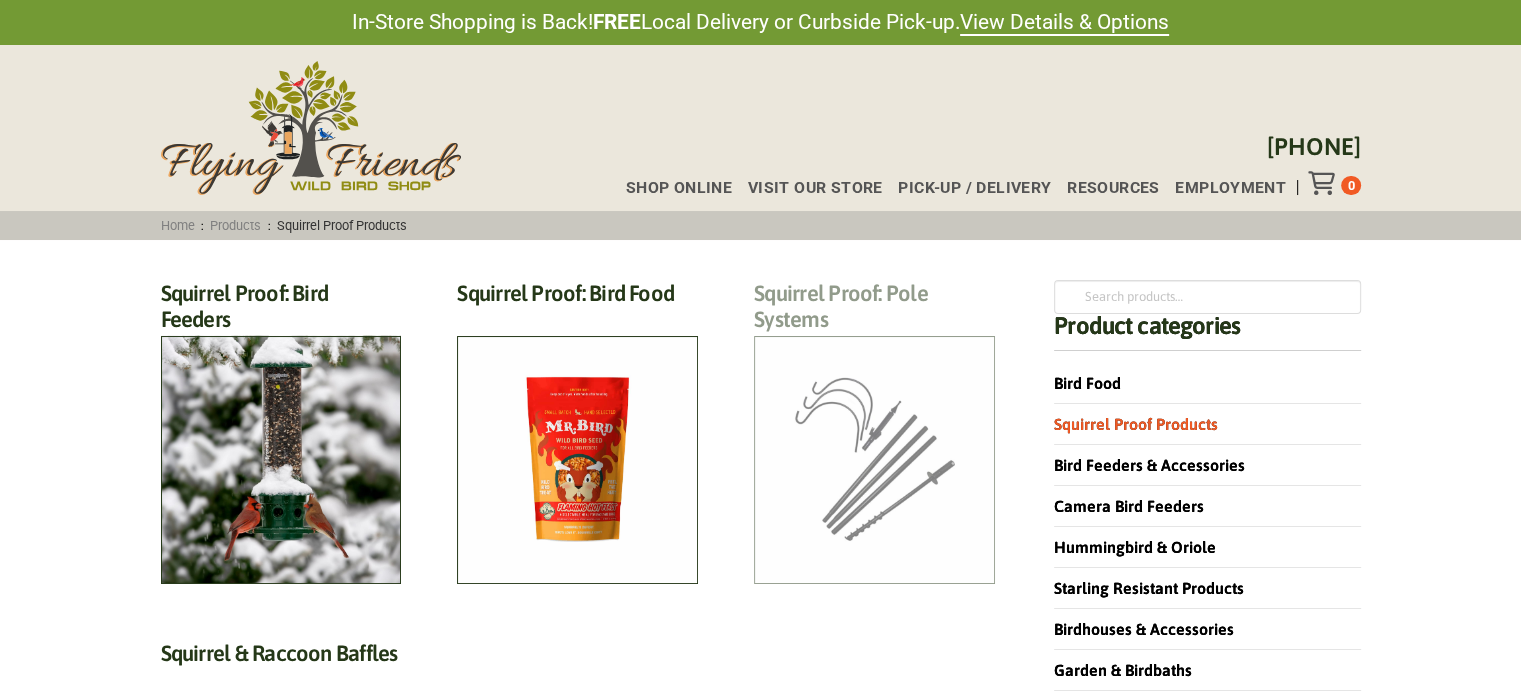 click on "Squirrel Proof: Pole Systems  (5)" at bounding box center [874, 312] 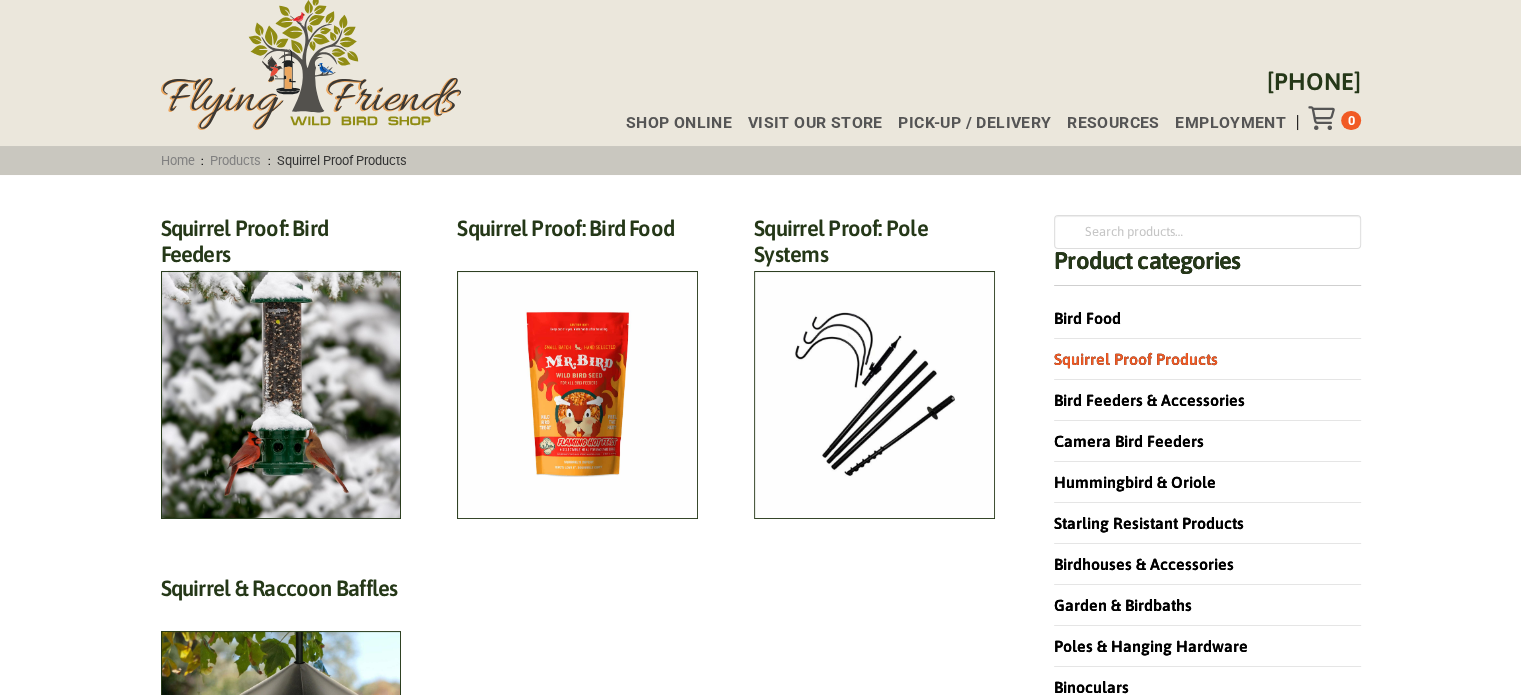 scroll, scrollTop: 100, scrollLeft: 0, axis: vertical 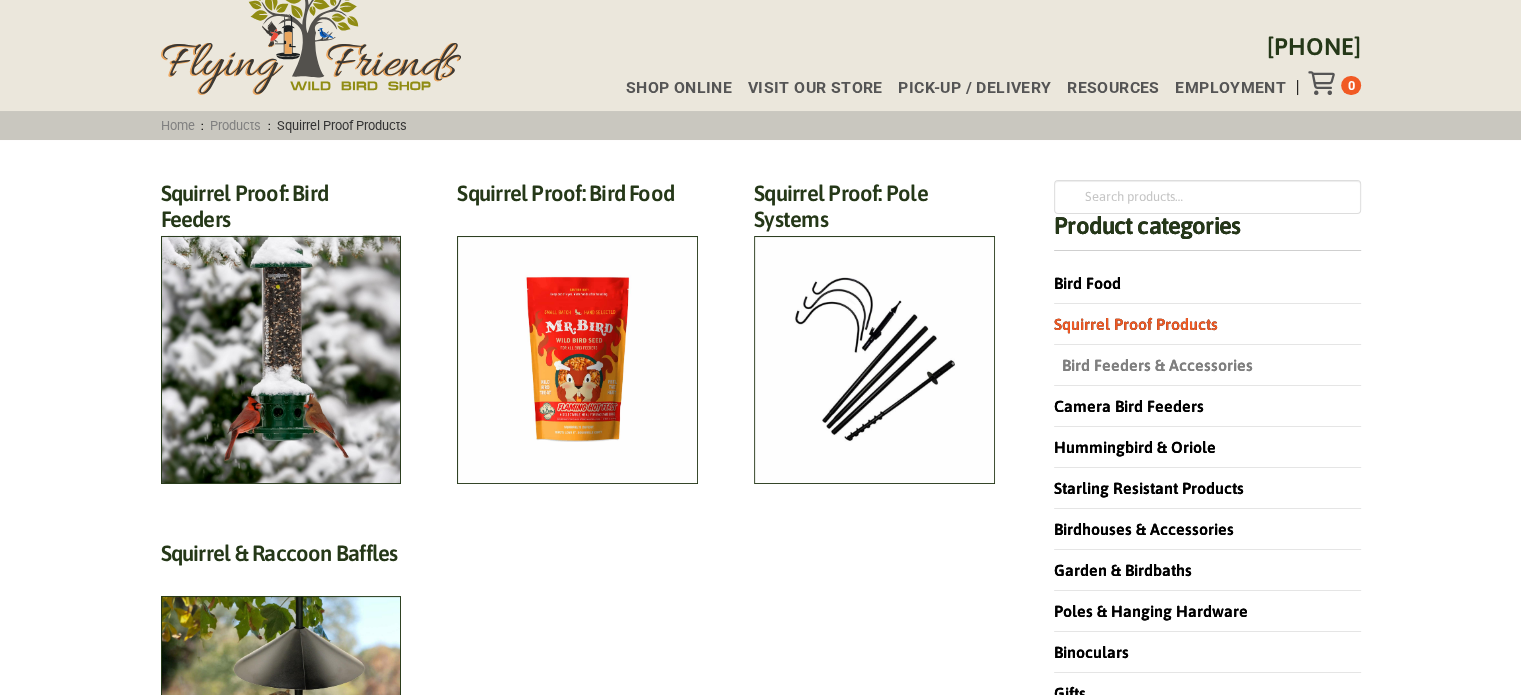 click on "Bird Feeders & Accessories" at bounding box center [1153, 365] 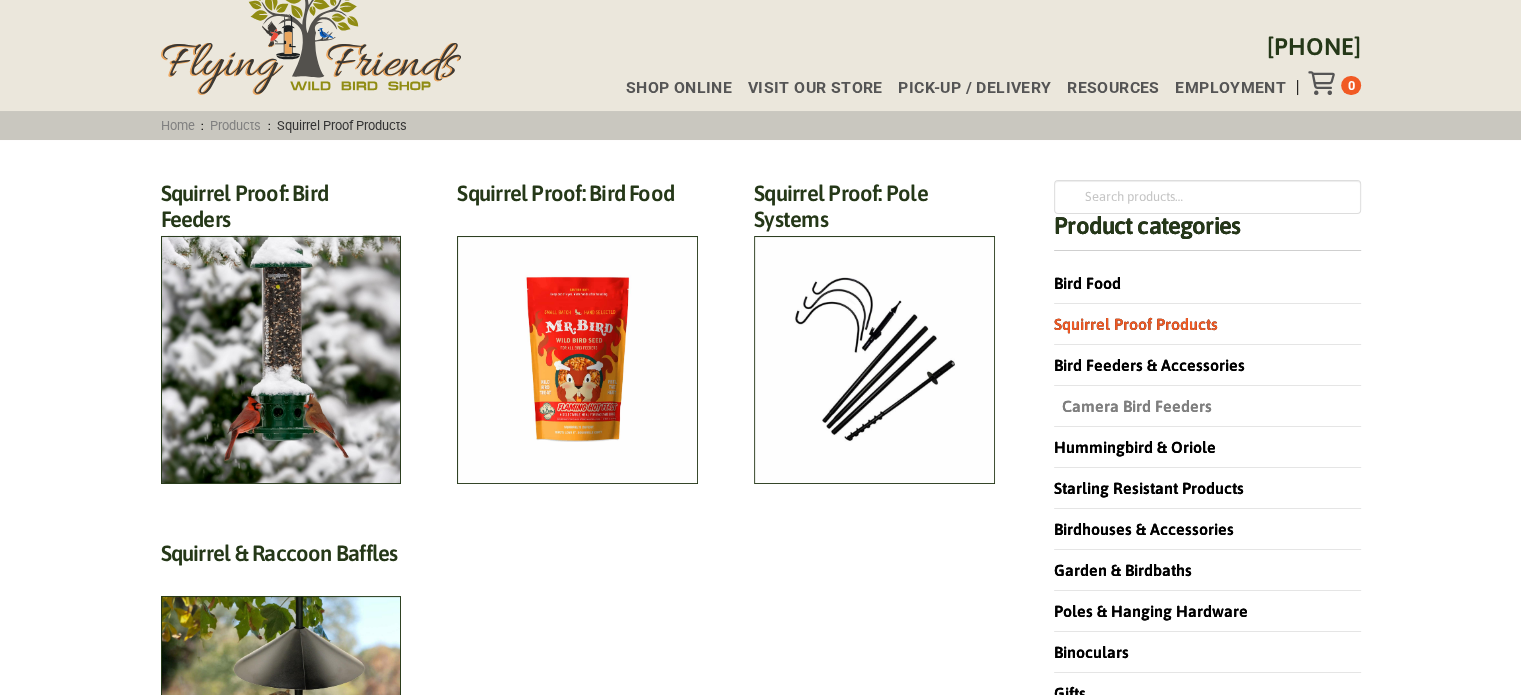 click on "Camera Bird Feeders" at bounding box center [1133, 406] 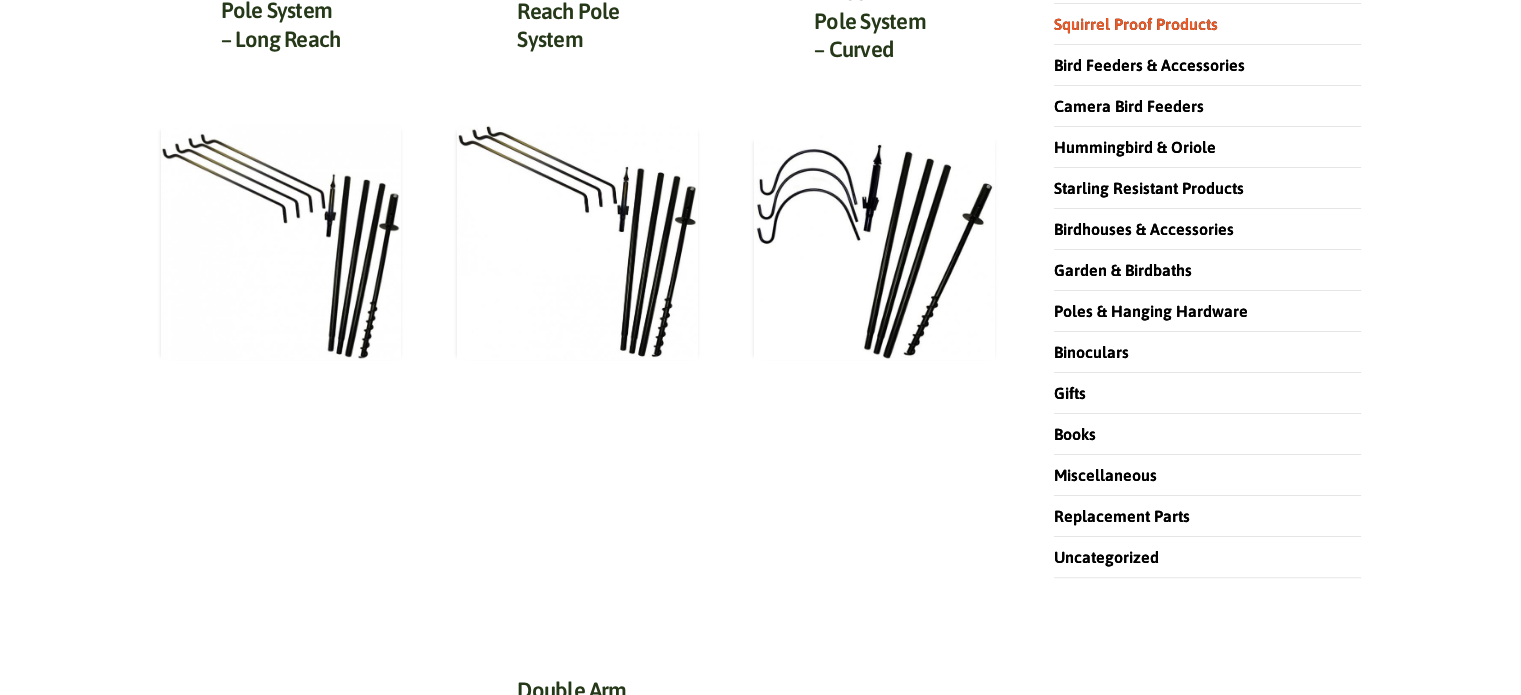 scroll, scrollTop: 300, scrollLeft: 0, axis: vertical 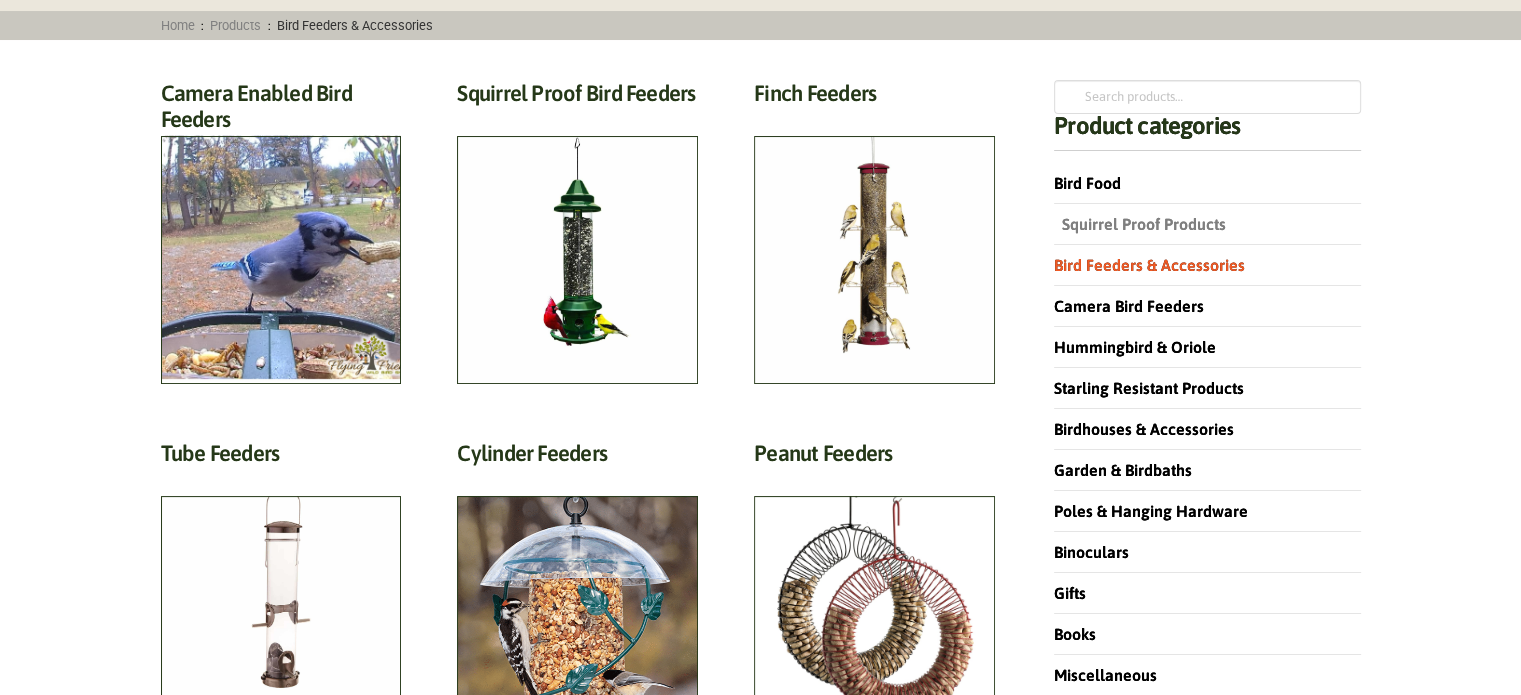 click on "Squirrel Proof Products" at bounding box center (1140, 224) 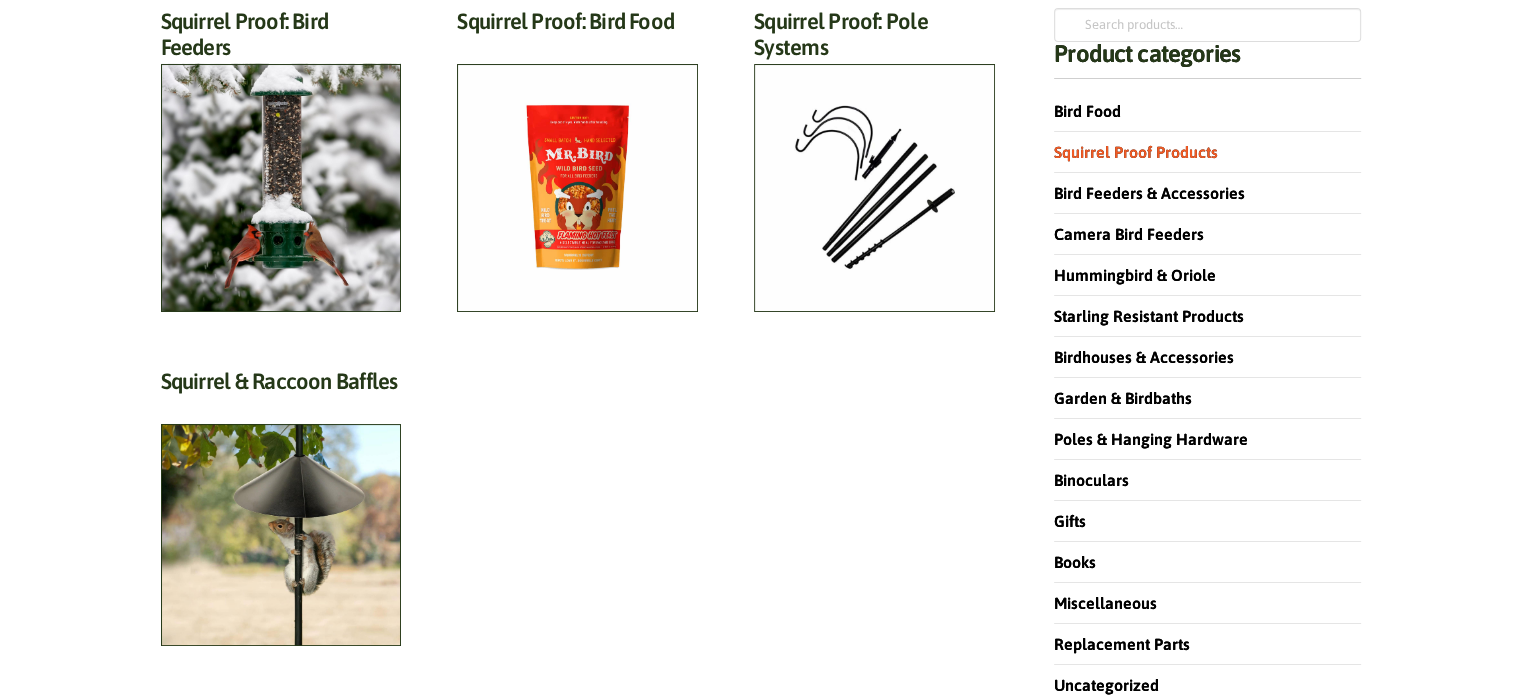 scroll, scrollTop: 200, scrollLeft: 0, axis: vertical 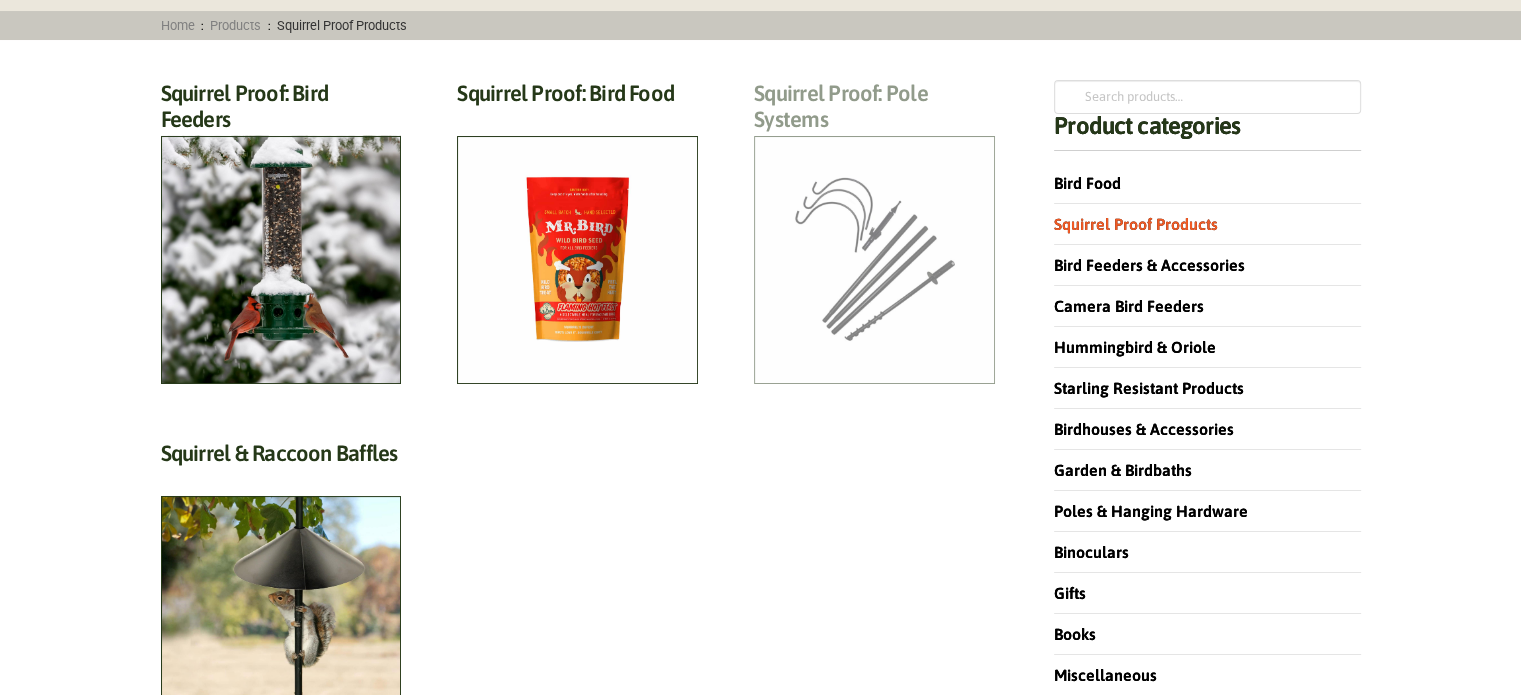 click on "Squirrel Proof: Pole Systems  (5)" at bounding box center (874, 112) 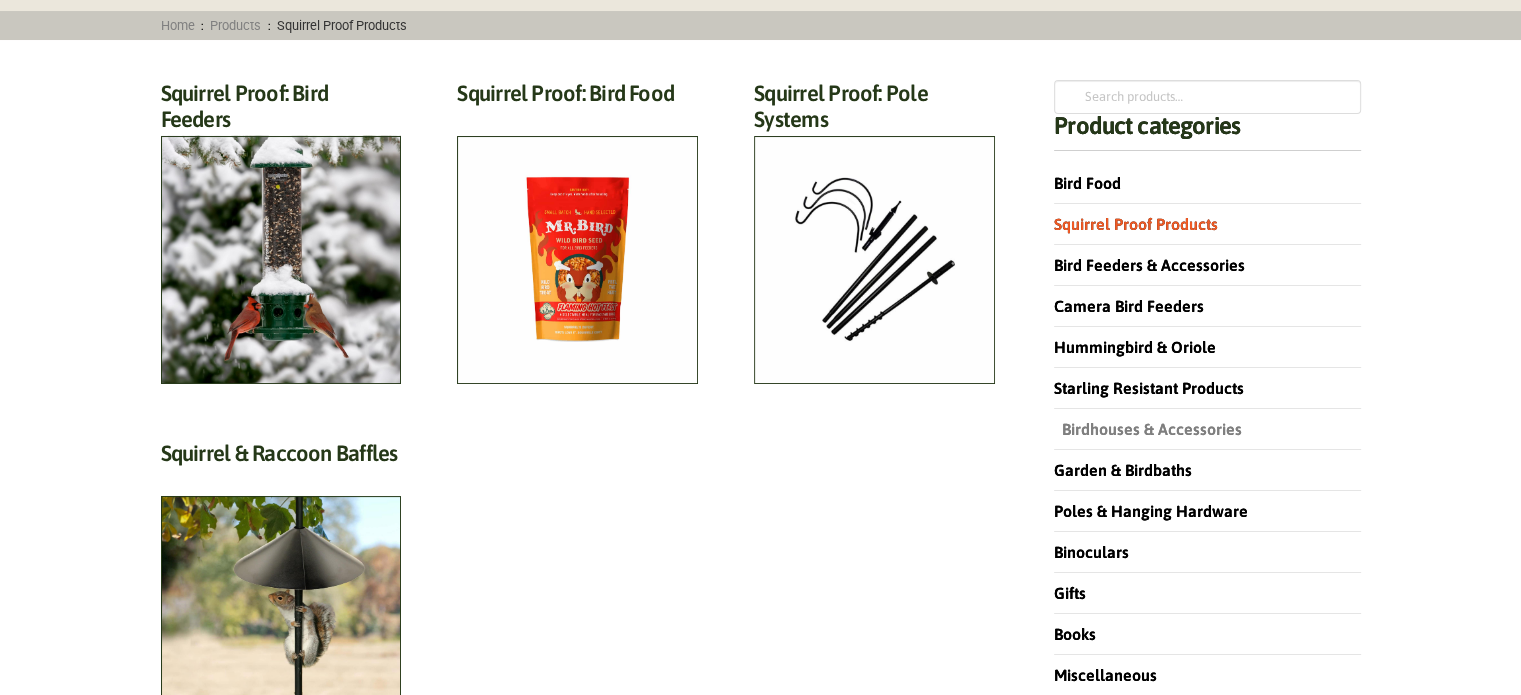 click on "Birdhouses & Accessories" at bounding box center [1148, 429] 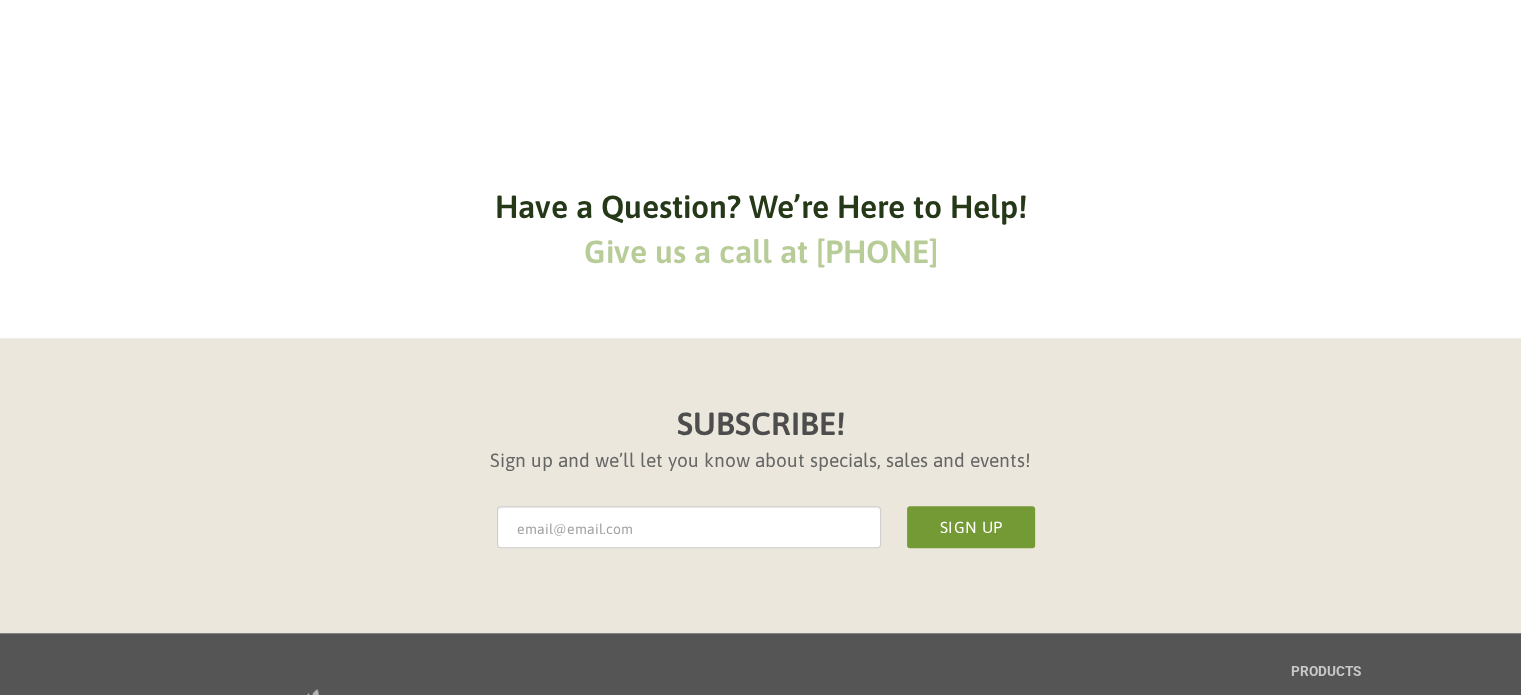 scroll, scrollTop: 1700, scrollLeft: 0, axis: vertical 